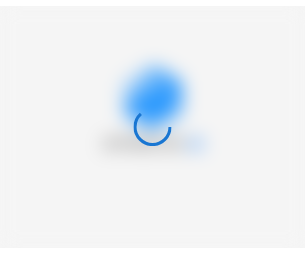 scroll, scrollTop: 0, scrollLeft: 0, axis: both 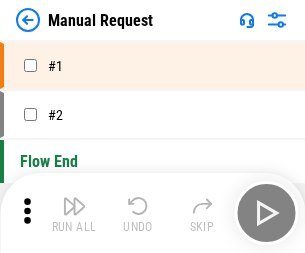 click at bounding box center (74, 206) 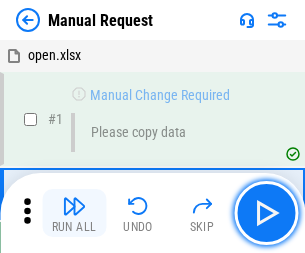 scroll, scrollTop: 68, scrollLeft: 0, axis: vertical 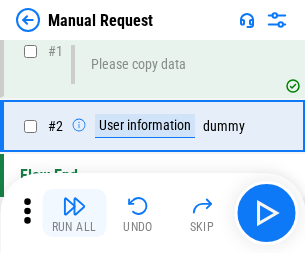 click at bounding box center [74, 206] 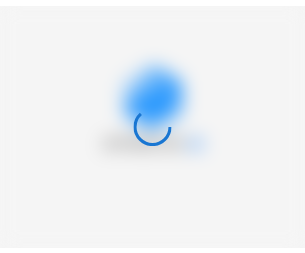 scroll, scrollTop: 0, scrollLeft: 0, axis: both 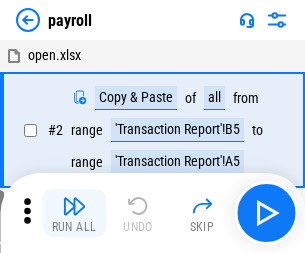 click at bounding box center (74, 206) 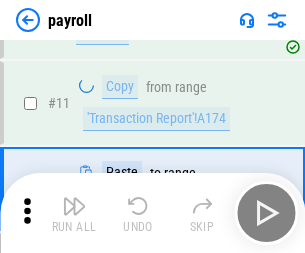 scroll, scrollTop: 122, scrollLeft: 0, axis: vertical 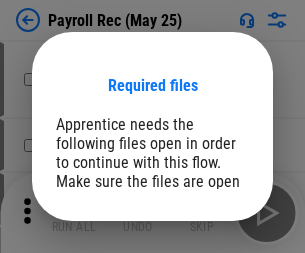 click on "Open" at bounding box center [209, 287] 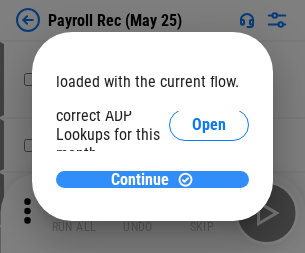 click on "Continue" at bounding box center (140, 180) 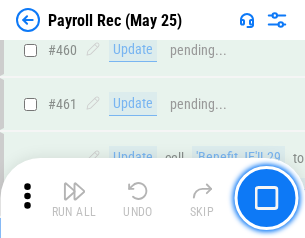 scroll, scrollTop: 10658, scrollLeft: 0, axis: vertical 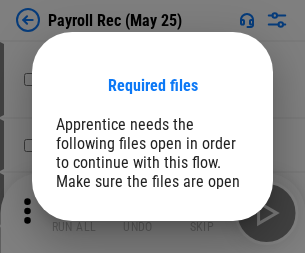 click on "Open" at bounding box center (209, 287) 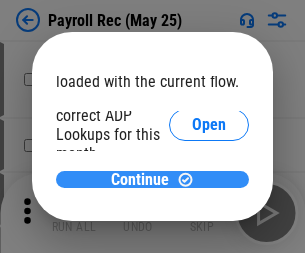click on "Continue" at bounding box center [140, 180] 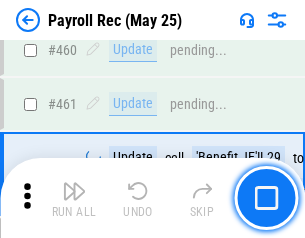 scroll, scrollTop: 10658, scrollLeft: 0, axis: vertical 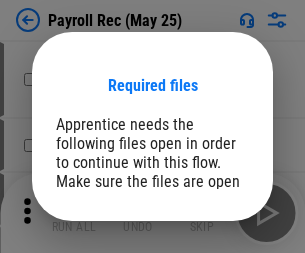 click on "Open" at bounding box center (209, 287) 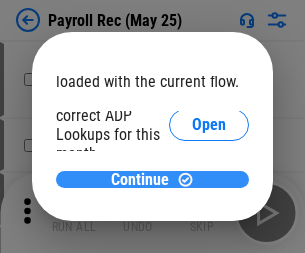 click on "Continue" at bounding box center [140, 180] 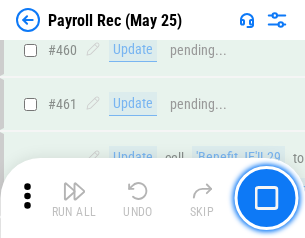 scroll, scrollTop: 10658, scrollLeft: 0, axis: vertical 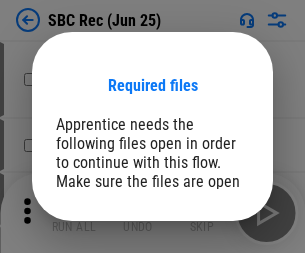 click on "Open" at bounding box center (209, 287) 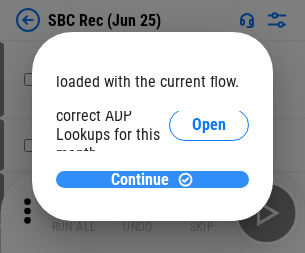 click on "Continue" at bounding box center [140, 180] 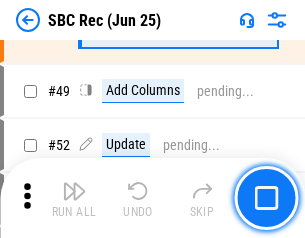 click at bounding box center (74, 191) 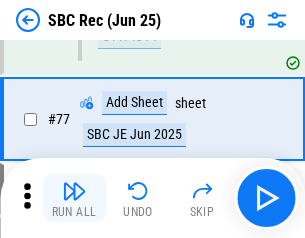 click at bounding box center [74, 191] 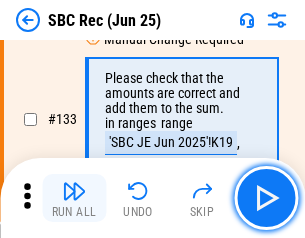 click at bounding box center [74, 191] 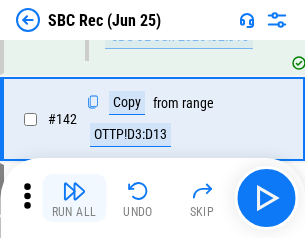 click at bounding box center [74, 191] 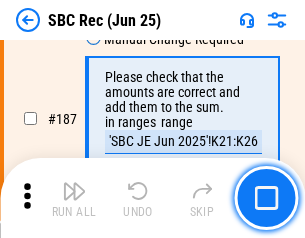 scroll, scrollTop: 5330, scrollLeft: 0, axis: vertical 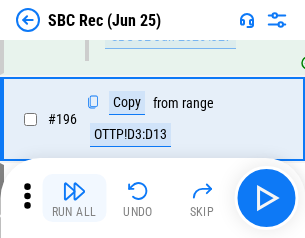click at bounding box center [74, 191] 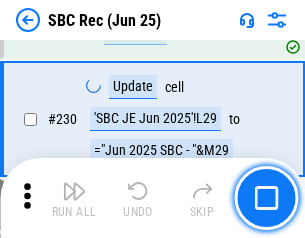 scroll, scrollTop: 6410, scrollLeft: 0, axis: vertical 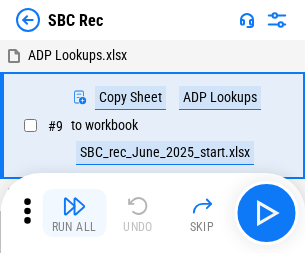 click at bounding box center (74, 206) 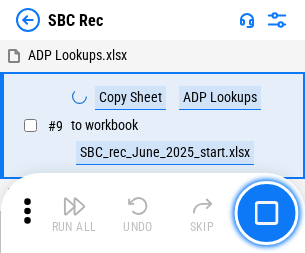 scroll, scrollTop: 120, scrollLeft: 0, axis: vertical 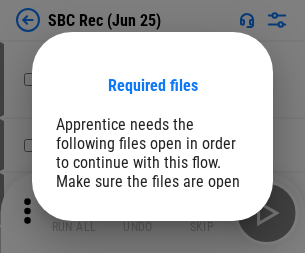 click on "Open" at bounding box center [209, 287] 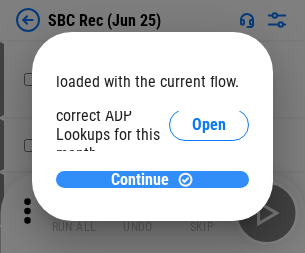 click on "Continue" at bounding box center [140, 180] 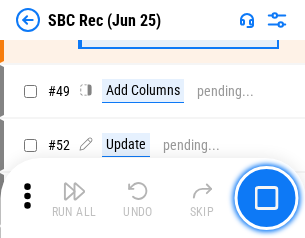 click at bounding box center [74, 191] 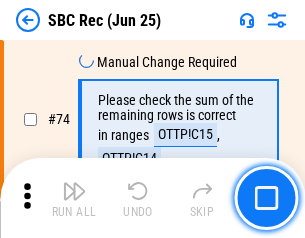 scroll, scrollTop: 2469, scrollLeft: 0, axis: vertical 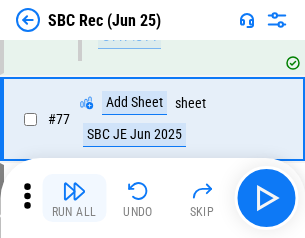 click at bounding box center [74, 191] 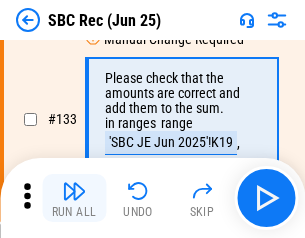 click at bounding box center [74, 191] 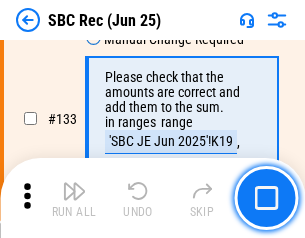 scroll, scrollTop: 4107, scrollLeft: 0, axis: vertical 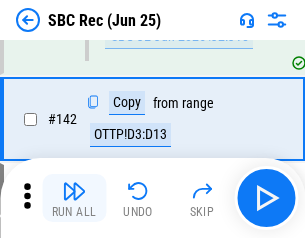 click at bounding box center (74, 191) 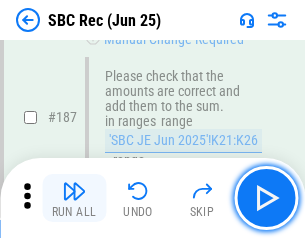 scroll, scrollTop: 5330, scrollLeft: 0, axis: vertical 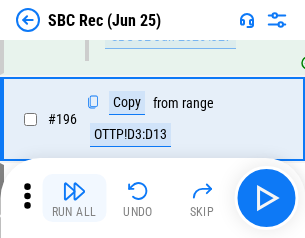 click at bounding box center [74, 191] 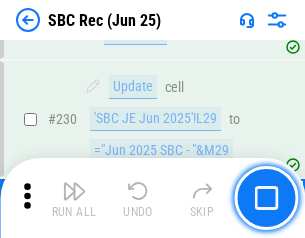 scroll, scrollTop: 6410, scrollLeft: 0, axis: vertical 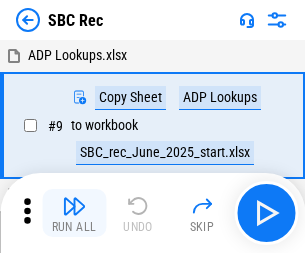 click at bounding box center [74, 206] 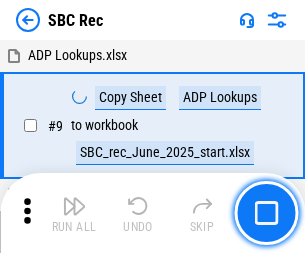 scroll, scrollTop: 120, scrollLeft: 0, axis: vertical 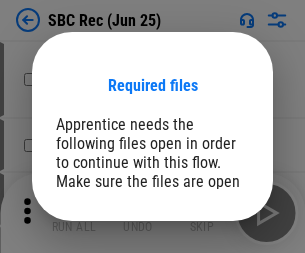 click on "Open" at bounding box center [209, 287] 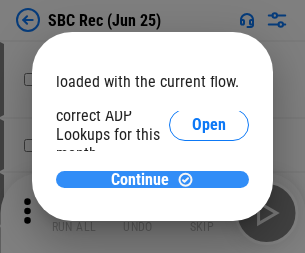 click on "Continue" at bounding box center [140, 180] 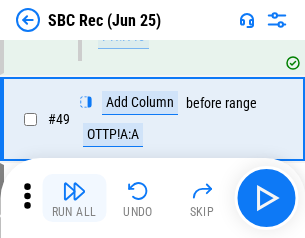 click at bounding box center (74, 191) 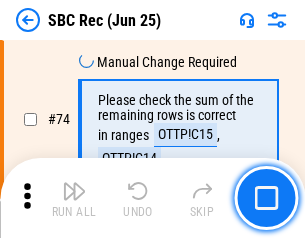 scroll, scrollTop: 2469, scrollLeft: 0, axis: vertical 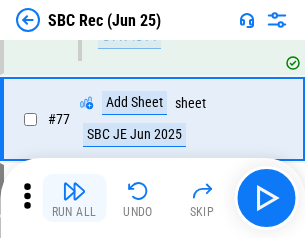 click at bounding box center (74, 191) 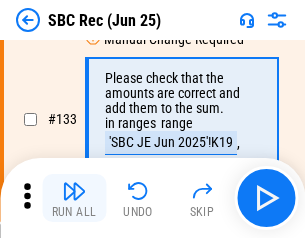 click at bounding box center (74, 191) 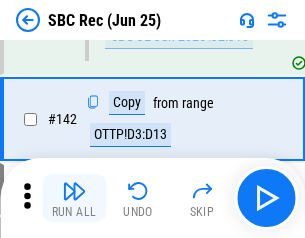 click at bounding box center (74, 191) 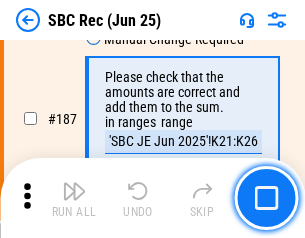 scroll, scrollTop: 5330, scrollLeft: 0, axis: vertical 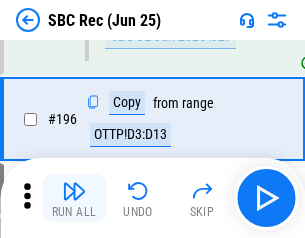click at bounding box center [74, 191] 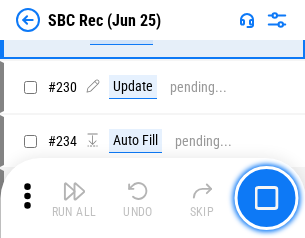 scroll, scrollTop: 6410, scrollLeft: 0, axis: vertical 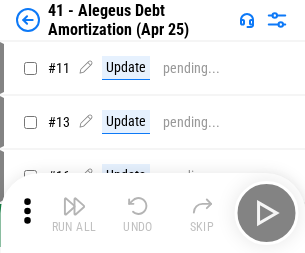 click at bounding box center [74, 206] 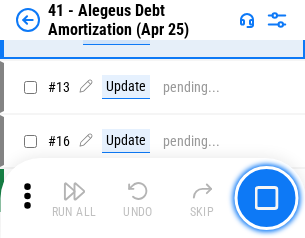 scroll, scrollTop: 247, scrollLeft: 0, axis: vertical 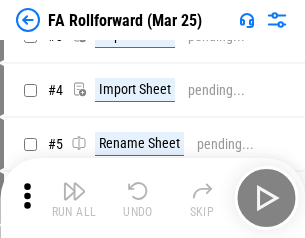 click at bounding box center (74, 191) 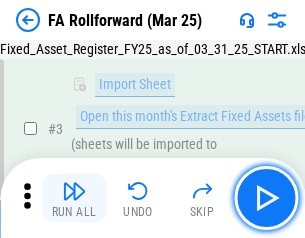 scroll, scrollTop: 184, scrollLeft: 0, axis: vertical 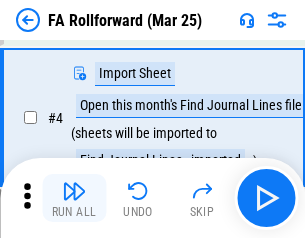 click at bounding box center [74, 191] 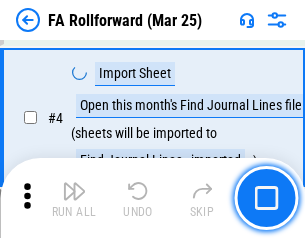 scroll, scrollTop: 313, scrollLeft: 0, axis: vertical 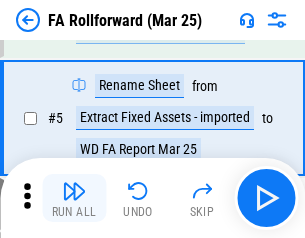 click at bounding box center [74, 191] 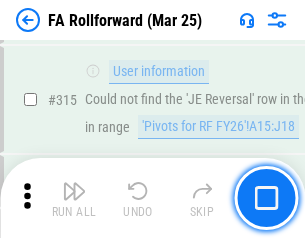scroll, scrollTop: 9517, scrollLeft: 0, axis: vertical 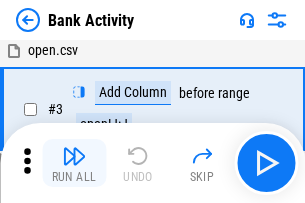 click at bounding box center (74, 156) 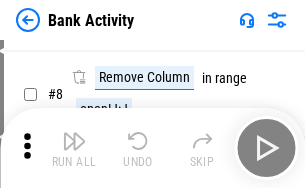 scroll, scrollTop: 278, scrollLeft: 0, axis: vertical 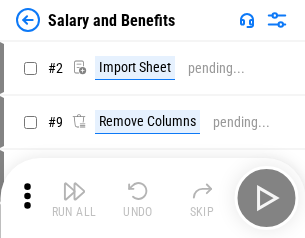 click at bounding box center (74, 191) 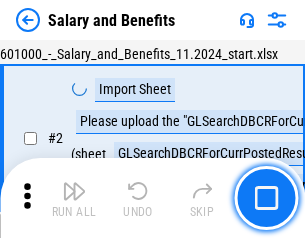 scroll, scrollTop: 145, scrollLeft: 0, axis: vertical 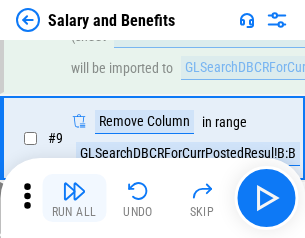 click at bounding box center [74, 191] 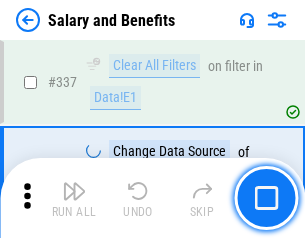 scroll, scrollTop: 9364, scrollLeft: 0, axis: vertical 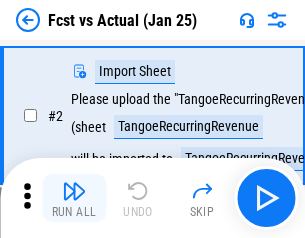 click at bounding box center [74, 191] 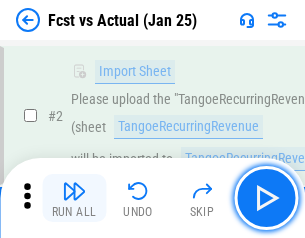 scroll, scrollTop: 187, scrollLeft: 0, axis: vertical 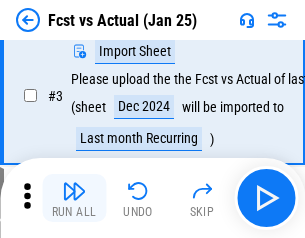 click at bounding box center [74, 191] 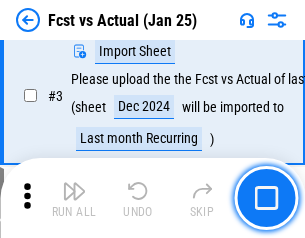 scroll, scrollTop: 300, scrollLeft: 0, axis: vertical 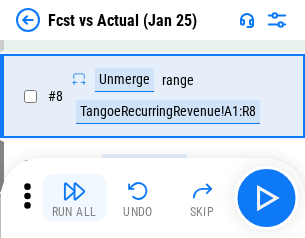 click at bounding box center (74, 191) 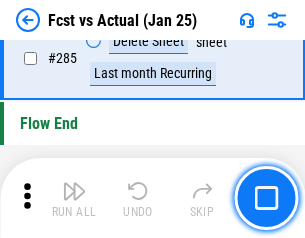 scroll, scrollTop: 9465, scrollLeft: 0, axis: vertical 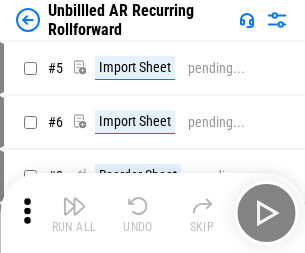 click at bounding box center [74, 206] 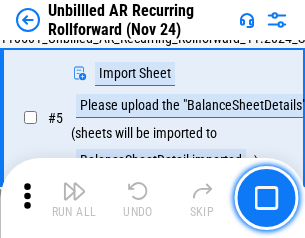 scroll, scrollTop: 188, scrollLeft: 0, axis: vertical 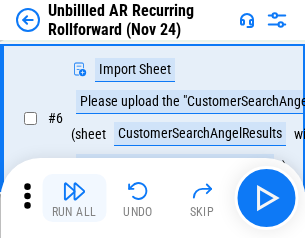 click at bounding box center (74, 191) 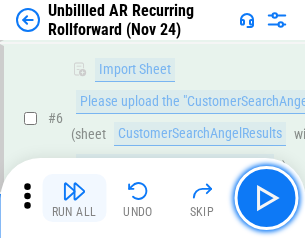scroll, scrollTop: 322, scrollLeft: 0, axis: vertical 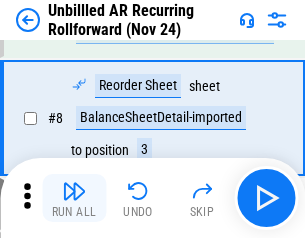 click at bounding box center (74, 191) 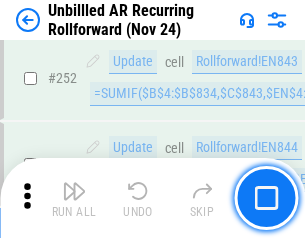 scroll, scrollTop: 6793, scrollLeft: 0, axis: vertical 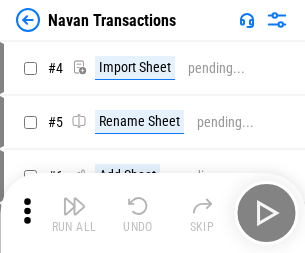 click at bounding box center [74, 206] 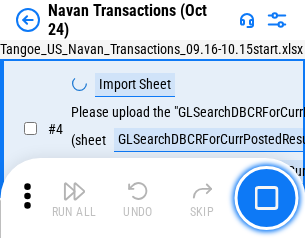 scroll, scrollTop: 168, scrollLeft: 0, axis: vertical 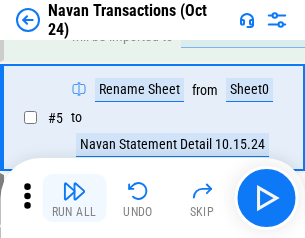 click at bounding box center (74, 191) 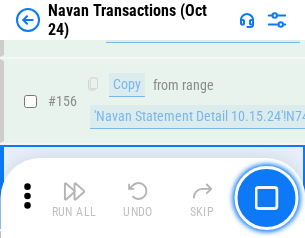 scroll, scrollTop: 6484, scrollLeft: 0, axis: vertical 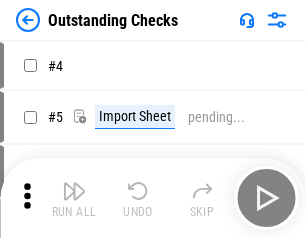 click at bounding box center [74, 191] 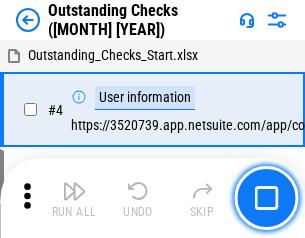 scroll, scrollTop: 209, scrollLeft: 0, axis: vertical 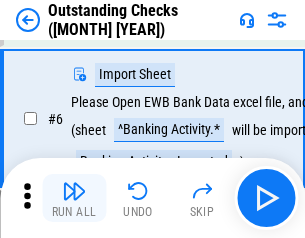 click at bounding box center (74, 191) 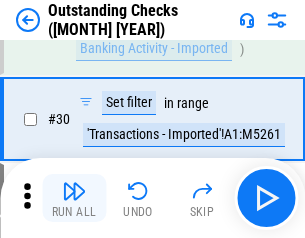 click at bounding box center (74, 191) 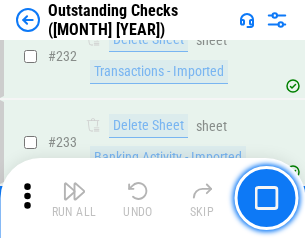 scroll, scrollTop: 6027, scrollLeft: 0, axis: vertical 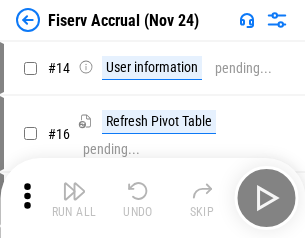 click at bounding box center (74, 191) 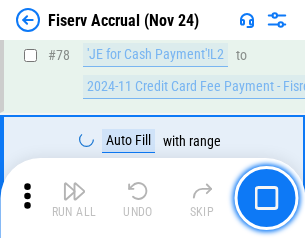 scroll, scrollTop: 2605, scrollLeft: 0, axis: vertical 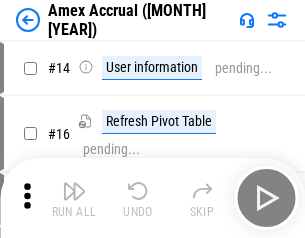 click at bounding box center [74, 191] 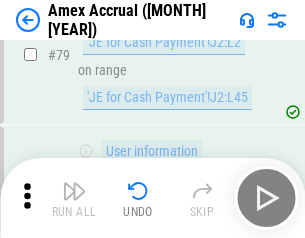scroll, scrollTop: 2550, scrollLeft: 0, axis: vertical 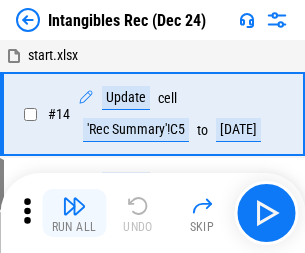 click at bounding box center [74, 206] 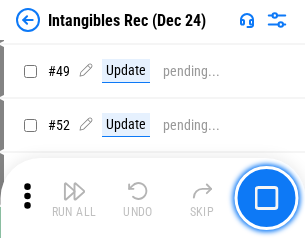 scroll, scrollTop: 779, scrollLeft: 0, axis: vertical 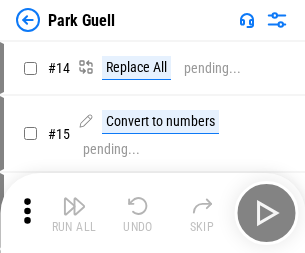 click at bounding box center (74, 206) 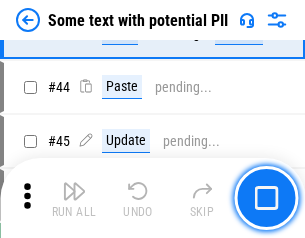 scroll, scrollTop: 2501, scrollLeft: 0, axis: vertical 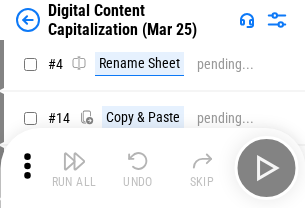 click at bounding box center [74, 161] 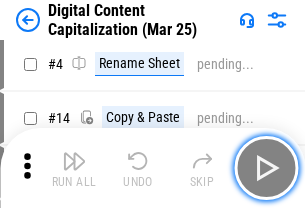 scroll, scrollTop: 187, scrollLeft: 0, axis: vertical 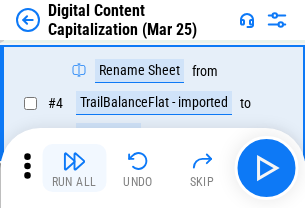 click at bounding box center (74, 161) 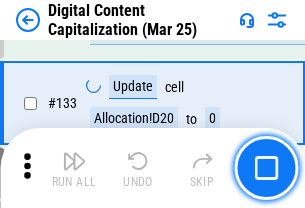 scroll, scrollTop: 2121, scrollLeft: 0, axis: vertical 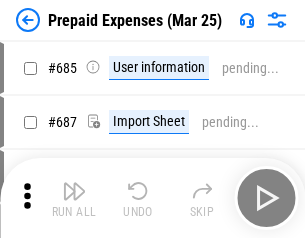 click at bounding box center (74, 191) 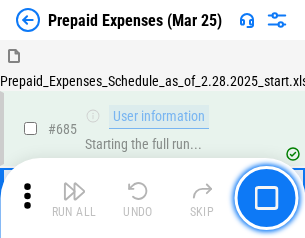 scroll, scrollTop: 4993, scrollLeft: 0, axis: vertical 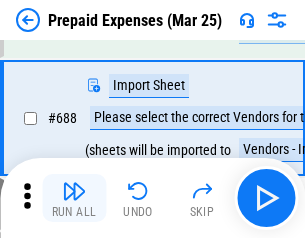click at bounding box center (74, 191) 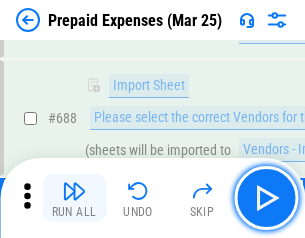 scroll, scrollTop: 5095, scrollLeft: 0, axis: vertical 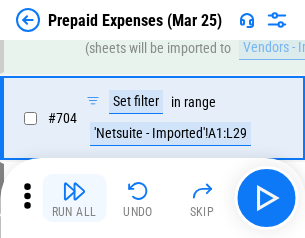 click at bounding box center [74, 191] 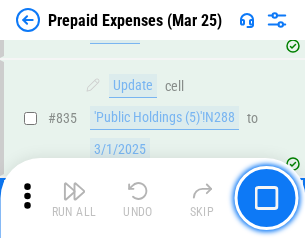 scroll, scrollTop: 7985, scrollLeft: 0, axis: vertical 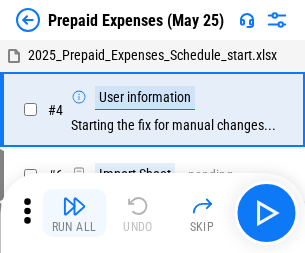 click at bounding box center (74, 206) 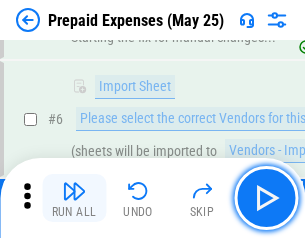 scroll, scrollTop: 190, scrollLeft: 0, axis: vertical 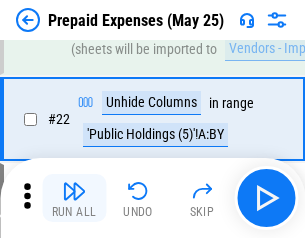 click at bounding box center [74, 191] 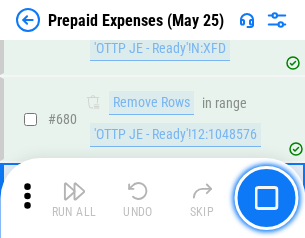 scroll, scrollTop: 6734, scrollLeft: 0, axis: vertical 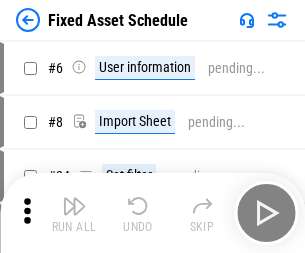 click at bounding box center (74, 206) 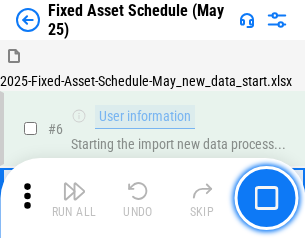 scroll, scrollTop: 210, scrollLeft: 0, axis: vertical 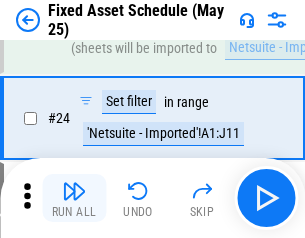 click at bounding box center (74, 191) 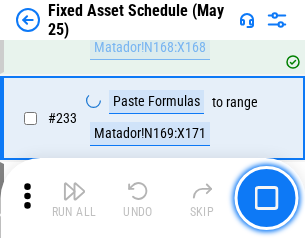 scroll, scrollTop: 6149, scrollLeft: 0, axis: vertical 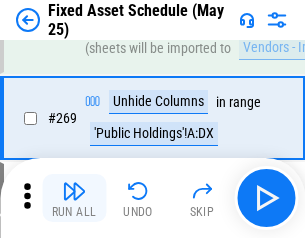 click at bounding box center [74, 191] 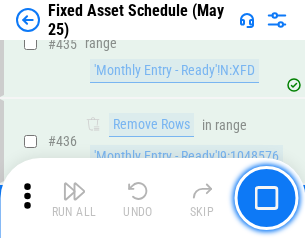 scroll, scrollTop: 8848, scrollLeft: 0, axis: vertical 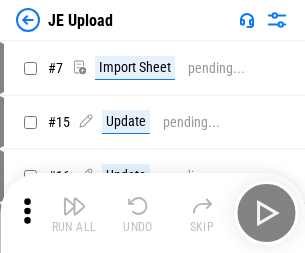 click at bounding box center [74, 206] 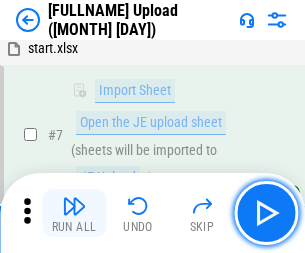 scroll, scrollTop: 145, scrollLeft: 0, axis: vertical 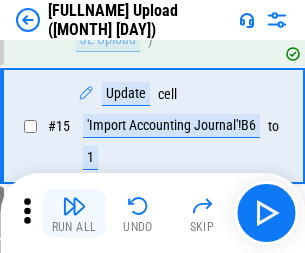 click at bounding box center [74, 206] 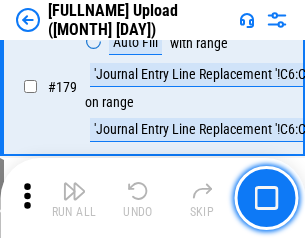 scroll, scrollTop: 4223, scrollLeft: 0, axis: vertical 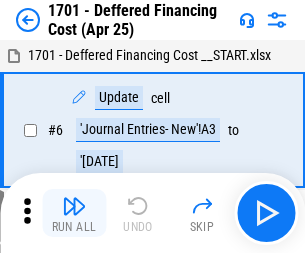click at bounding box center (74, 206) 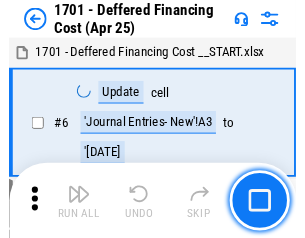 scroll, scrollTop: 247, scrollLeft: 0, axis: vertical 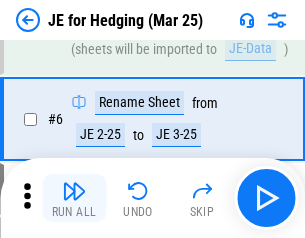 click at bounding box center (74, 191) 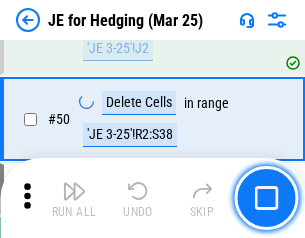 scroll, scrollTop: 1295, scrollLeft: 0, axis: vertical 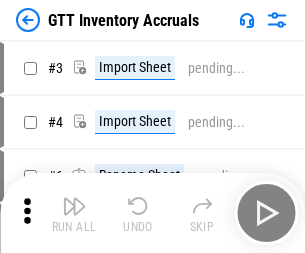 click at bounding box center [74, 206] 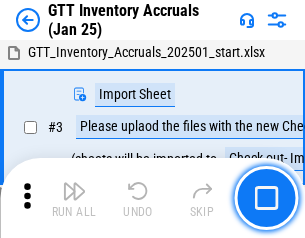 scroll, scrollTop: 129, scrollLeft: 0, axis: vertical 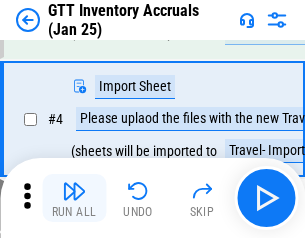 click at bounding box center (74, 191) 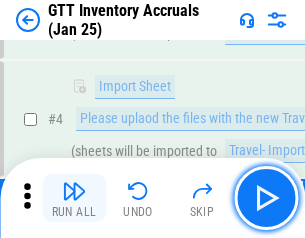 scroll, scrollTop: 231, scrollLeft: 0, axis: vertical 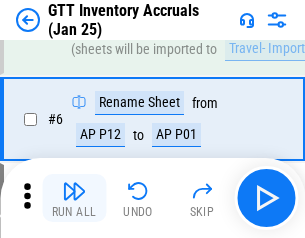 click at bounding box center [74, 191] 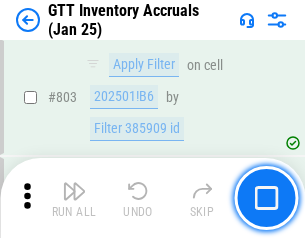 scroll, scrollTop: 15134, scrollLeft: 0, axis: vertical 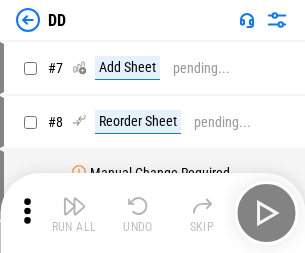 click at bounding box center [74, 206] 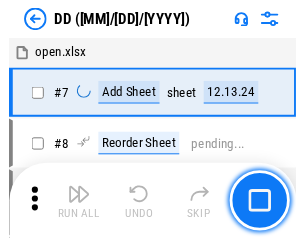 scroll, scrollTop: 201, scrollLeft: 0, axis: vertical 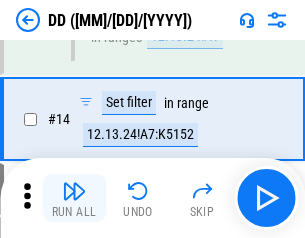 click at bounding box center (74, 191) 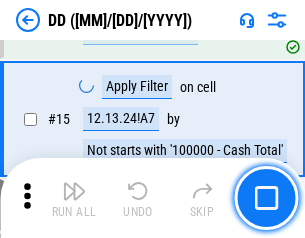 scroll, scrollTop: 521, scrollLeft: 0, axis: vertical 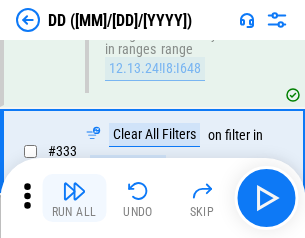 click at bounding box center [74, 191] 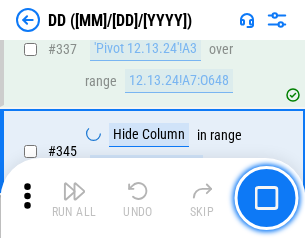 scroll, scrollTop: 9296, scrollLeft: 0, axis: vertical 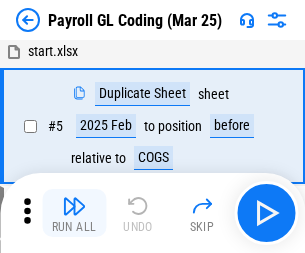 click at bounding box center [74, 206] 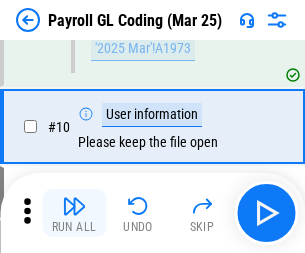click at bounding box center (74, 206) 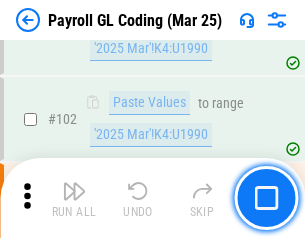 scroll, scrollTop: 4684, scrollLeft: 0, axis: vertical 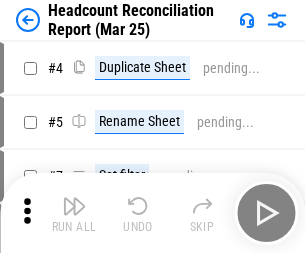 click at bounding box center (74, 206) 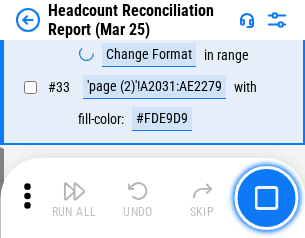 scroll, scrollTop: 1834, scrollLeft: 0, axis: vertical 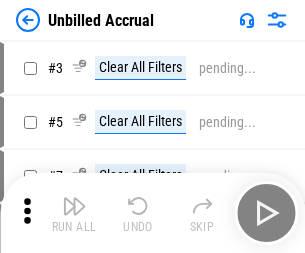 click at bounding box center (74, 206) 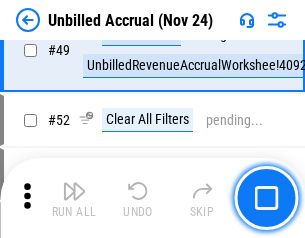 scroll, scrollTop: 1814, scrollLeft: 0, axis: vertical 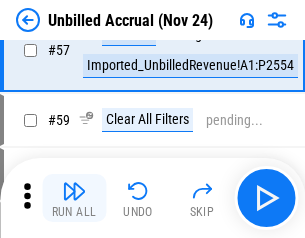click at bounding box center (74, 191) 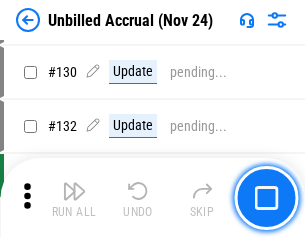 scroll, scrollTop: 5934, scrollLeft: 0, axis: vertical 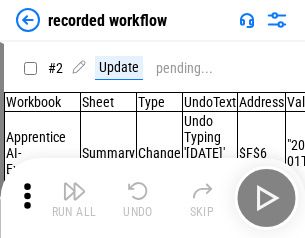 click at bounding box center [74, 191] 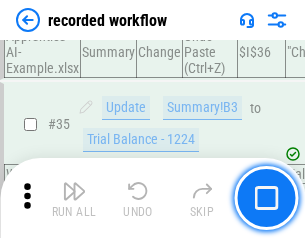 scroll, scrollTop: 6251, scrollLeft: 0, axis: vertical 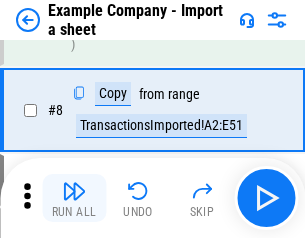 click at bounding box center (74, 191) 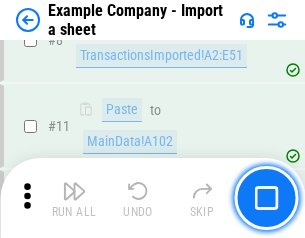 scroll, scrollTop: 426, scrollLeft: 0, axis: vertical 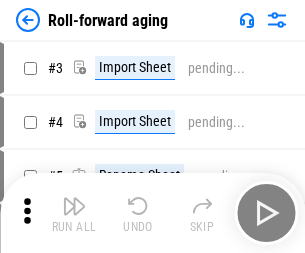 click at bounding box center (74, 206) 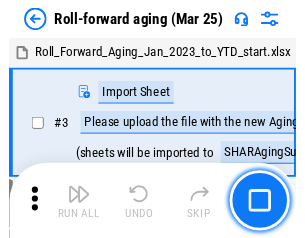 scroll, scrollTop: 129, scrollLeft: 0, axis: vertical 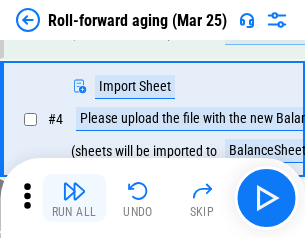 click at bounding box center [74, 191] 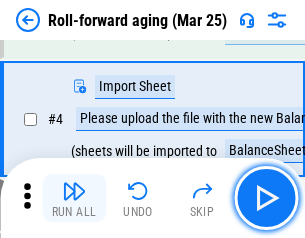 scroll, scrollTop: 247, scrollLeft: 0, axis: vertical 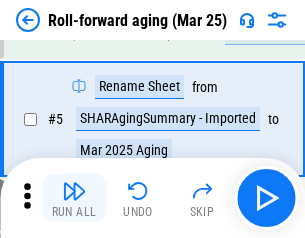 click at bounding box center [74, 191] 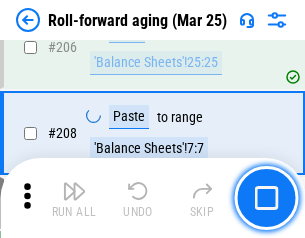 scroll, scrollTop: 6309, scrollLeft: 0, axis: vertical 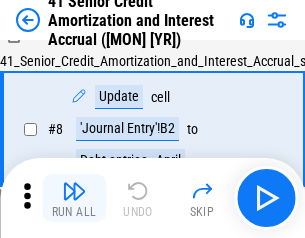 click at bounding box center [74, 191] 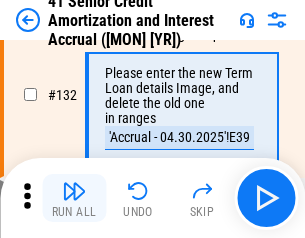 click at bounding box center (74, 191) 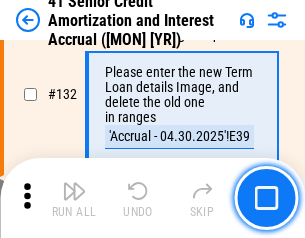 scroll, scrollTop: 2045, scrollLeft: 0, axis: vertical 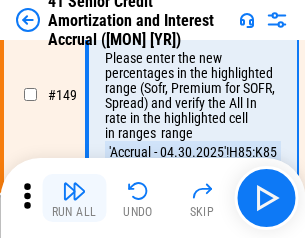 click at bounding box center (74, 191) 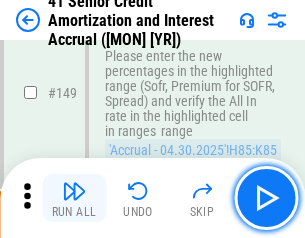 scroll, scrollTop: 2232, scrollLeft: 0, axis: vertical 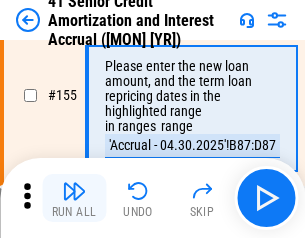 click at bounding box center (74, 191) 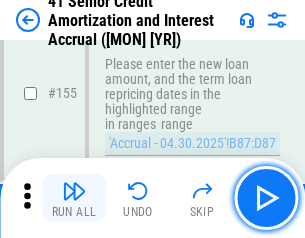 scroll, scrollTop: 2363, scrollLeft: 0, axis: vertical 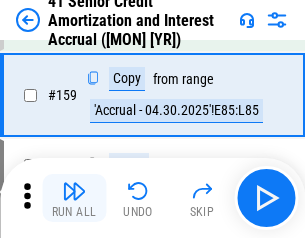 click at bounding box center [74, 191] 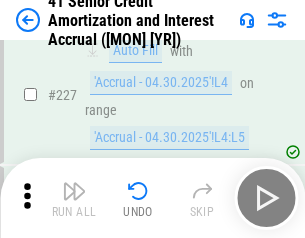 scroll, scrollTop: 4404, scrollLeft: 0, axis: vertical 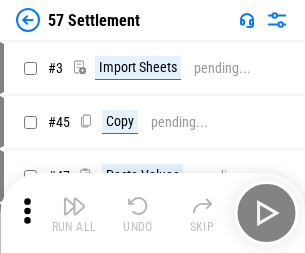 click at bounding box center [74, 206] 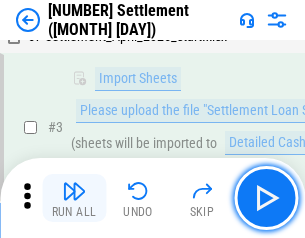 scroll, scrollTop: 145, scrollLeft: 0, axis: vertical 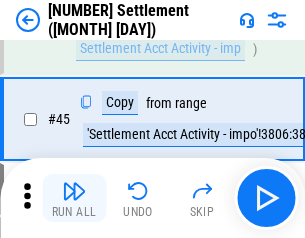 click at bounding box center (74, 191) 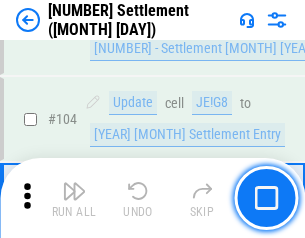 scroll, scrollTop: 1263, scrollLeft: 0, axis: vertical 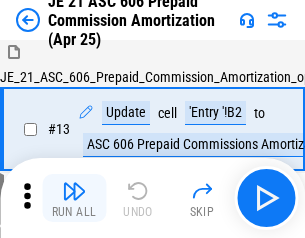 click at bounding box center [74, 191] 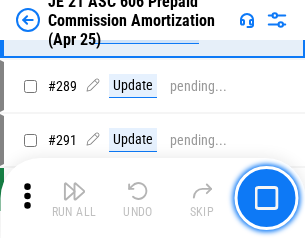 scroll, scrollTop: 3680, scrollLeft: 0, axis: vertical 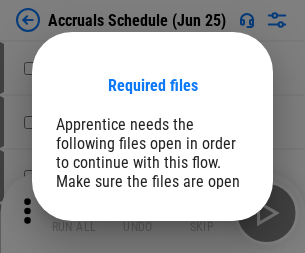 click on "Open" at bounding box center [209, 278] 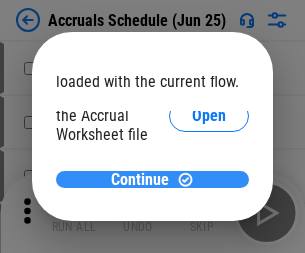 click on "Continue" at bounding box center [140, 180] 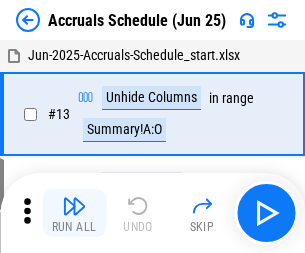click at bounding box center [74, 206] 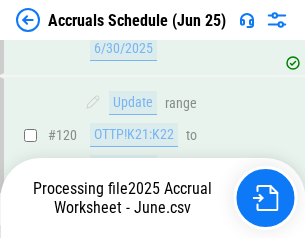 scroll, scrollTop: 2736, scrollLeft: 0, axis: vertical 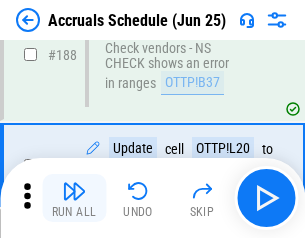 click at bounding box center [74, 191] 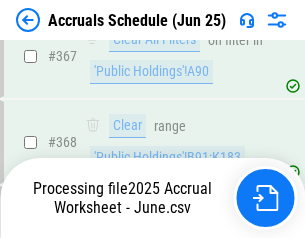 scroll, scrollTop: 6200, scrollLeft: 0, axis: vertical 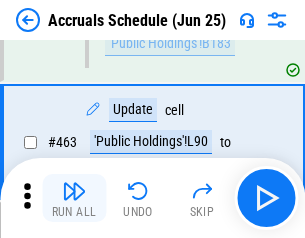 click at bounding box center [74, 191] 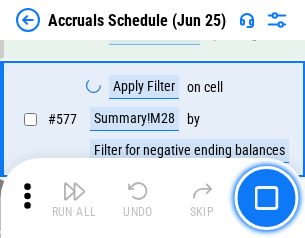 scroll, scrollTop: 8907, scrollLeft: 0, axis: vertical 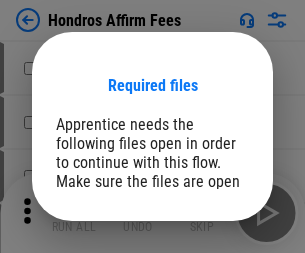 click on "Open" at bounding box center (209, 268) 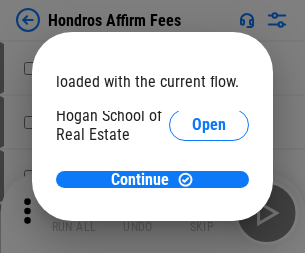 click on "Open" at bounding box center [209, 221] 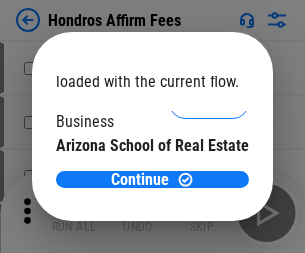 click on "Open" at bounding box center [209, 195] 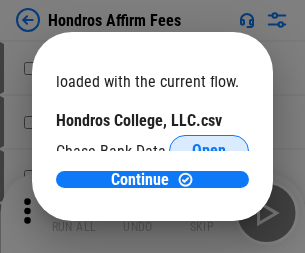 click on "Open" at bounding box center (209, 151) 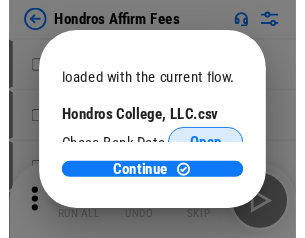 scroll, scrollTop: 314, scrollLeft: 0, axis: vertical 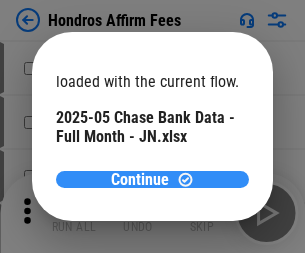 click on "Continue" at bounding box center [140, 180] 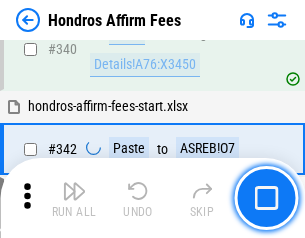 scroll, scrollTop: 4545, scrollLeft: 0, axis: vertical 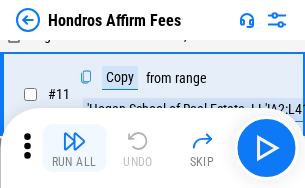 click at bounding box center (74, 141) 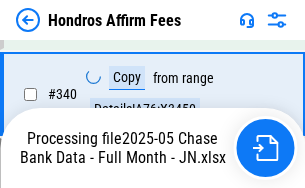 scroll, scrollTop: 4570, scrollLeft: 0, axis: vertical 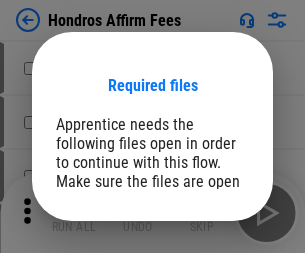 click on "Open" at bounding box center [209, 268] 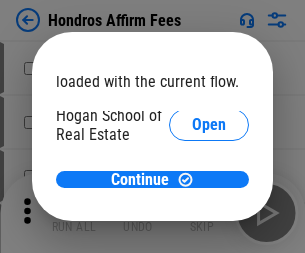 click on "Open" at bounding box center [209, 221] 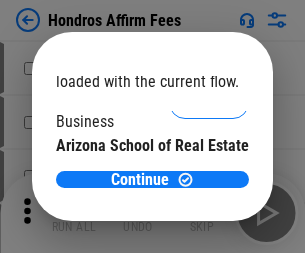 click on "Open" at bounding box center (209, 195) 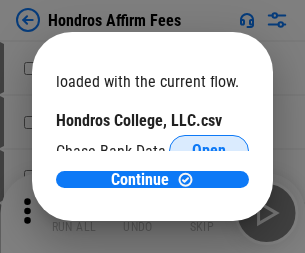 click on "Open" at bounding box center [209, 151] 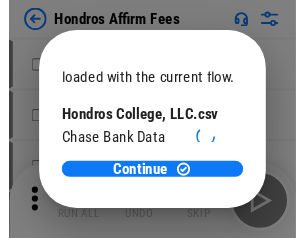 scroll, scrollTop: 314, scrollLeft: 0, axis: vertical 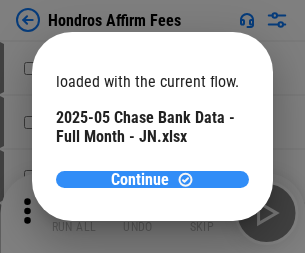 click on "Continue" at bounding box center [140, 180] 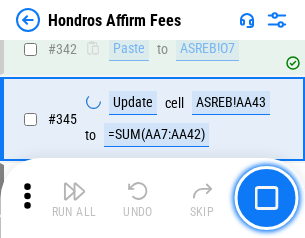 scroll, scrollTop: 4545, scrollLeft: 0, axis: vertical 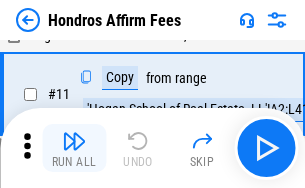 click at bounding box center (74, 141) 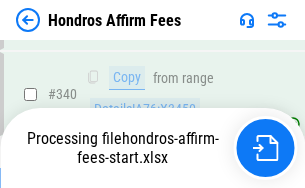 scroll, scrollTop: 4382, scrollLeft: 0, axis: vertical 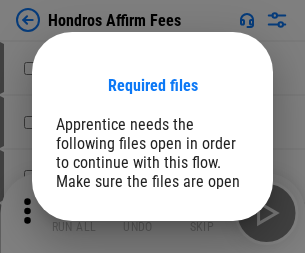 click on "Open" at bounding box center (209, 268) 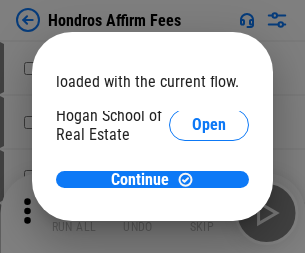 click on "Open" at bounding box center [209, 221] 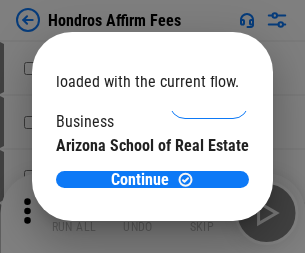 click on "Open" at bounding box center [209, 195] 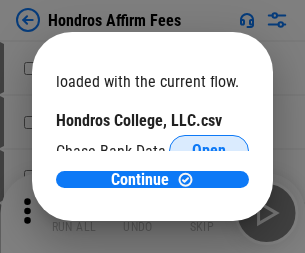 click on "Open" at bounding box center [209, 151] 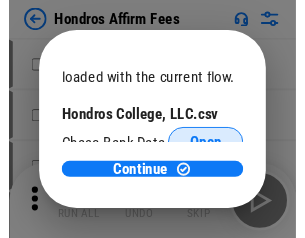 scroll, scrollTop: 314, scrollLeft: 0, axis: vertical 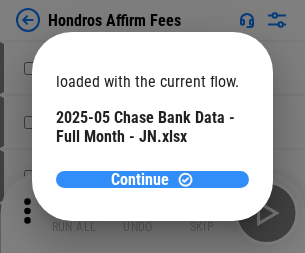 click on "Continue" at bounding box center [140, 180] 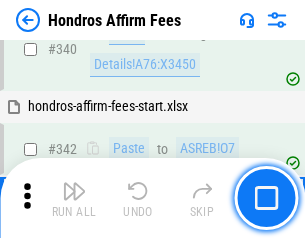 scroll, scrollTop: 4545, scrollLeft: 0, axis: vertical 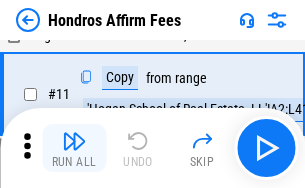 click at bounding box center (74, 141) 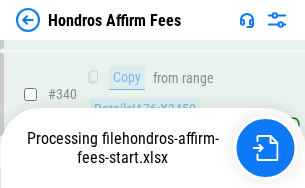 scroll, scrollTop: 4570, scrollLeft: 0, axis: vertical 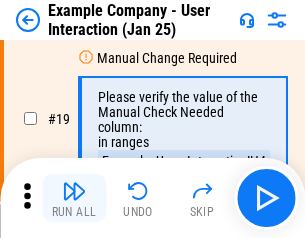 click at bounding box center [74, 191] 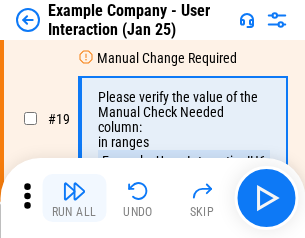 click at bounding box center [74, 191] 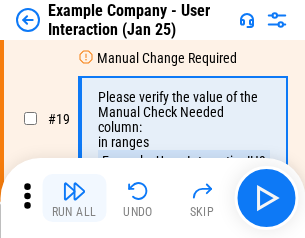 click at bounding box center (74, 191) 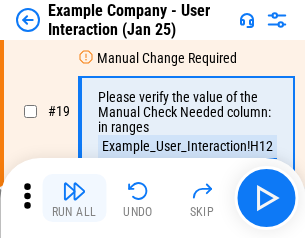 click at bounding box center (74, 191) 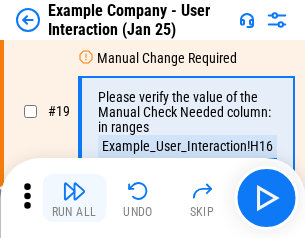 click at bounding box center [74, 191] 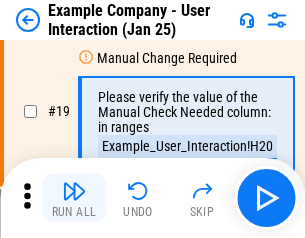 click at bounding box center (74, 191) 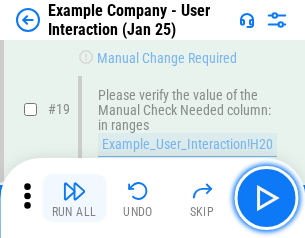 scroll, scrollTop: 537, scrollLeft: 0, axis: vertical 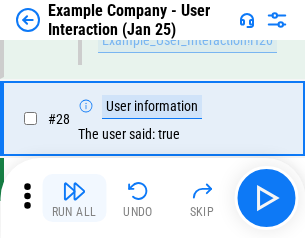 click at bounding box center (74, 191) 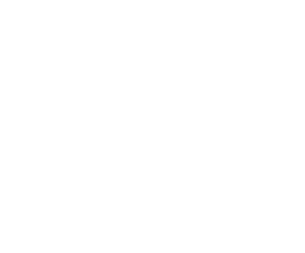 scroll, scrollTop: 0, scrollLeft: 0, axis: both 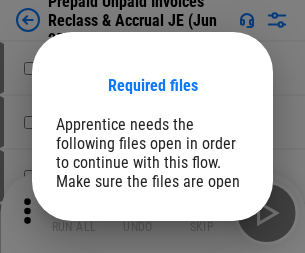 click on "Open" at bounding box center [209, 278] 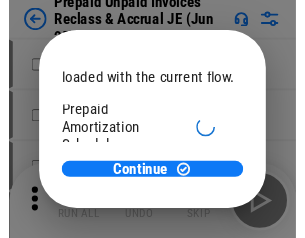 scroll, scrollTop: 119, scrollLeft: 0, axis: vertical 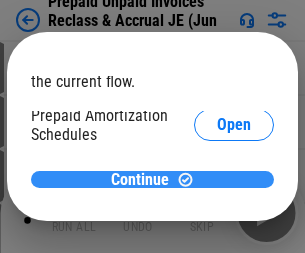 click on "Continue" at bounding box center [140, 180] 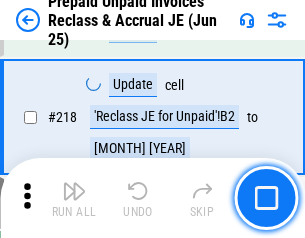 scroll, scrollTop: 2592, scrollLeft: 0, axis: vertical 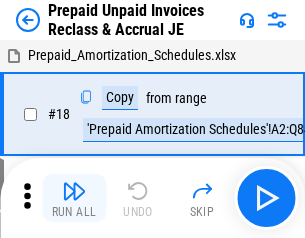 click at bounding box center [74, 191] 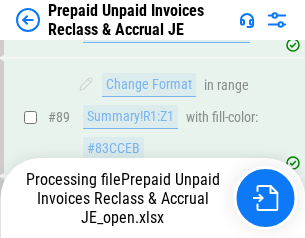 scroll, scrollTop: 1628, scrollLeft: 0, axis: vertical 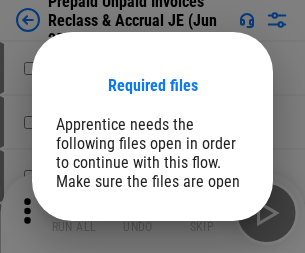 click on "Open" at bounding box center [209, 278] 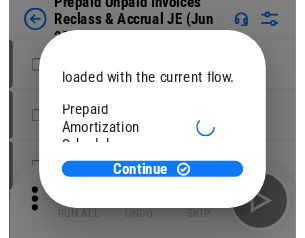 scroll, scrollTop: 119, scrollLeft: 0, axis: vertical 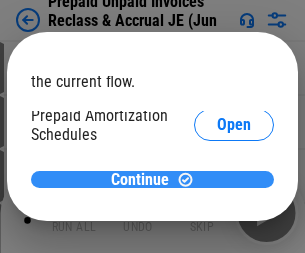 click on "Continue" at bounding box center [140, 180] 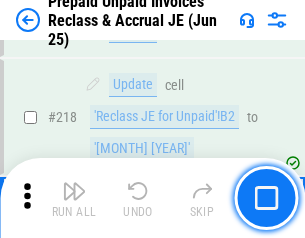 scroll, scrollTop: 2592, scrollLeft: 0, axis: vertical 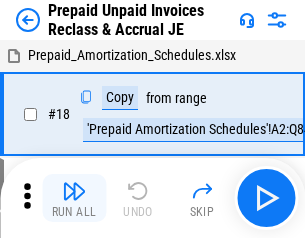 click at bounding box center (74, 191) 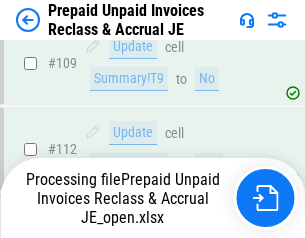 scroll, scrollTop: 1628, scrollLeft: 0, axis: vertical 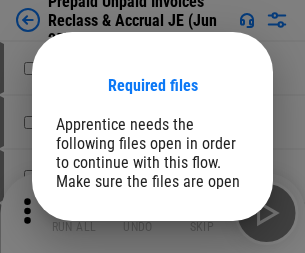 click on "Open" at bounding box center (209, 278) 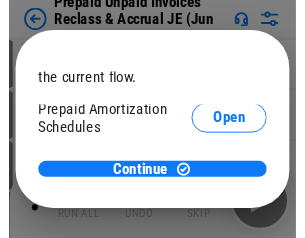 scroll, scrollTop: 119, scrollLeft: 0, axis: vertical 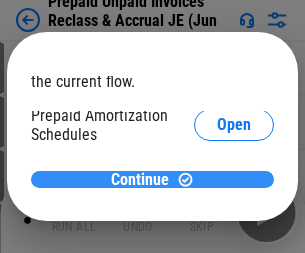 click on "Continue" at bounding box center (140, 180) 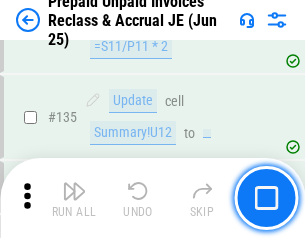 scroll, scrollTop: 2592, scrollLeft: 0, axis: vertical 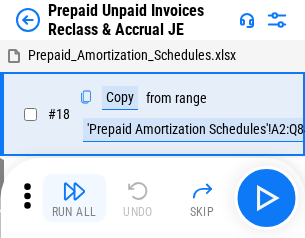 click at bounding box center (74, 191) 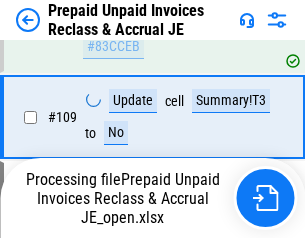 scroll, scrollTop: 1428, scrollLeft: 0, axis: vertical 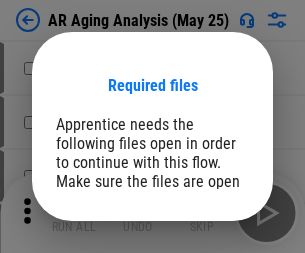click on "Open" at bounding box center [209, 265] 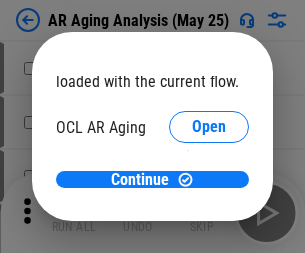 click on "Open" at bounding box center (209, 210) 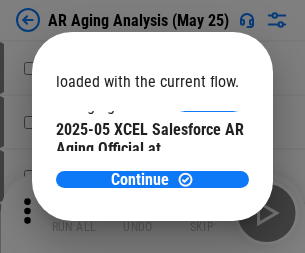 click on "Open" at bounding box center (209, 198) 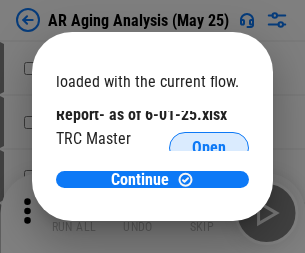 click on "Open" at bounding box center (209, 148) 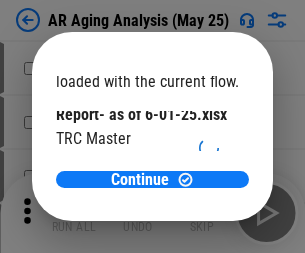 scroll, scrollTop: 352, scrollLeft: 0, axis: vertical 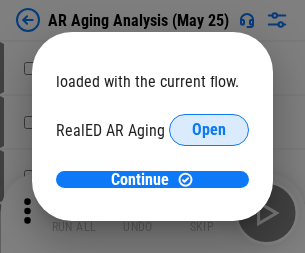 click on "Open" at bounding box center (209, 130) 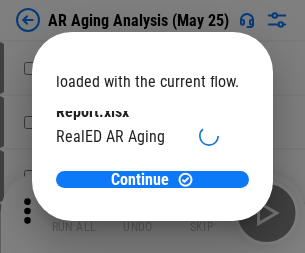 scroll, scrollTop: 438, scrollLeft: 0, axis: vertical 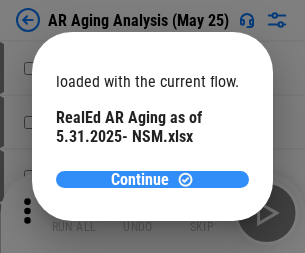 click on "Continue" at bounding box center [140, 180] 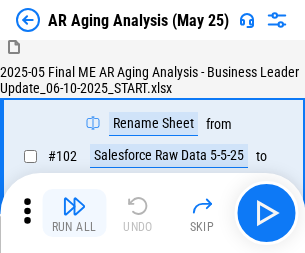 click at bounding box center (74, 206) 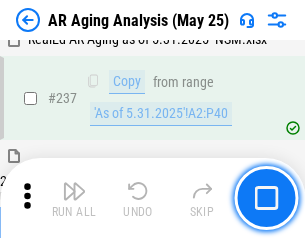scroll, scrollTop: 3100, scrollLeft: 0, axis: vertical 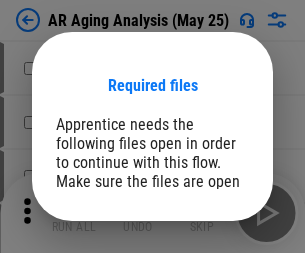 click on "Open" at bounding box center (209, 265) 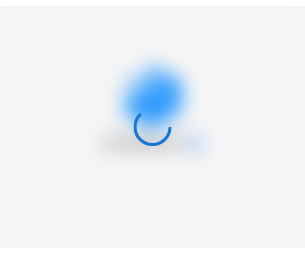 scroll, scrollTop: 0, scrollLeft: 0, axis: both 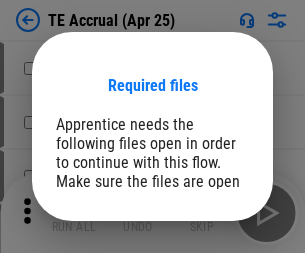 click on "Open" at bounding box center (209, 287) 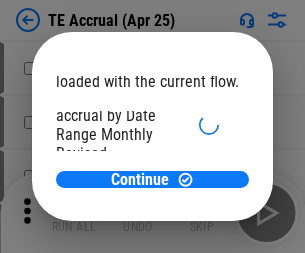 scroll, scrollTop: 119, scrollLeft: 0, axis: vertical 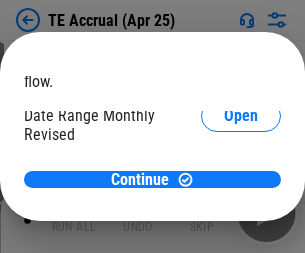 click on "Open" at bounding box center (241, 192) 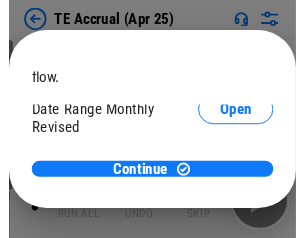 scroll, scrollTop: 93, scrollLeft: 0, axis: vertical 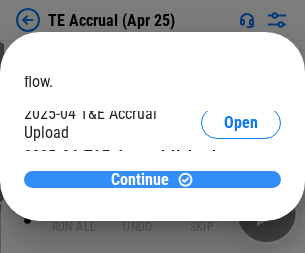 click on "Continue" at bounding box center [140, 180] 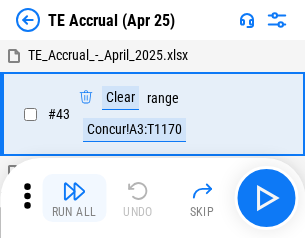 click at bounding box center (74, 191) 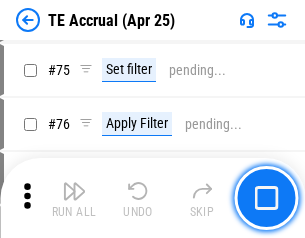 click at bounding box center [74, 191] 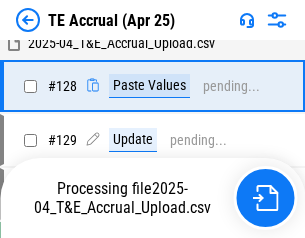 scroll, scrollTop: 4176, scrollLeft: 0, axis: vertical 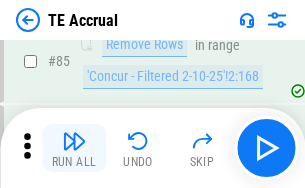 click at bounding box center [74, 141] 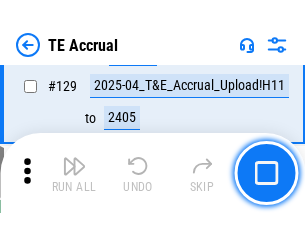 scroll, scrollTop: 4178, scrollLeft: 0, axis: vertical 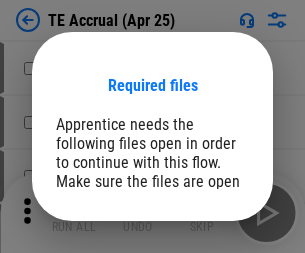 click on "Open" at bounding box center (209, 287) 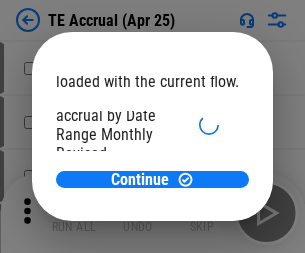 scroll, scrollTop: 119, scrollLeft: 0, axis: vertical 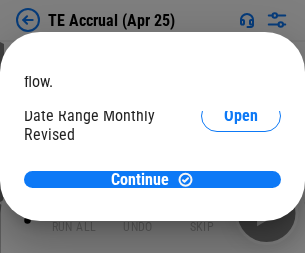 click on "Open" at bounding box center [241, 192] 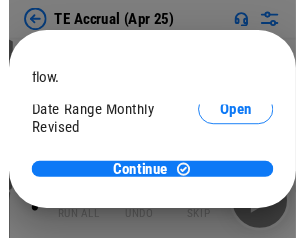 scroll, scrollTop: 93, scrollLeft: 0, axis: vertical 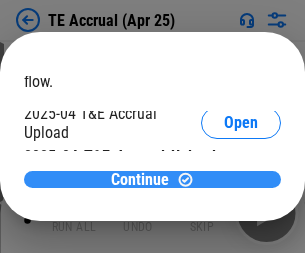 click on "Continue" at bounding box center [140, 180] 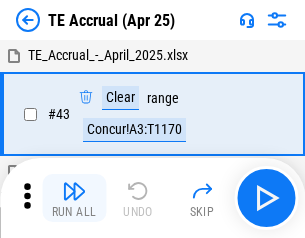 click at bounding box center [74, 191] 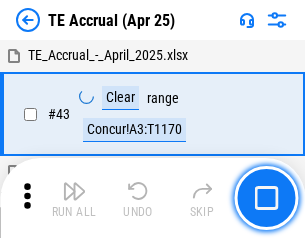scroll, scrollTop: 115, scrollLeft: 0, axis: vertical 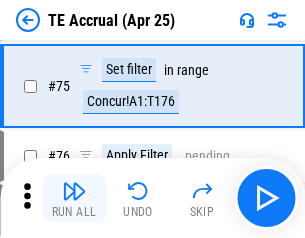 click at bounding box center [74, 191] 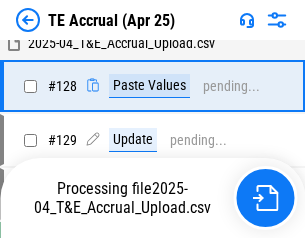 scroll, scrollTop: 4046, scrollLeft: 0, axis: vertical 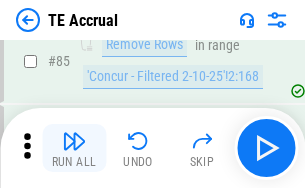 click at bounding box center (74, 141) 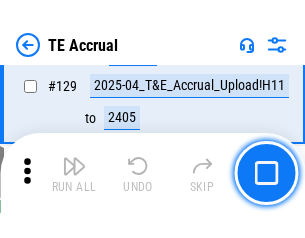 scroll, scrollTop: 4178, scrollLeft: 0, axis: vertical 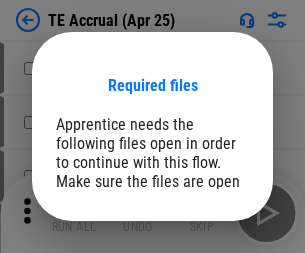 click on "Open" at bounding box center [209, 287] 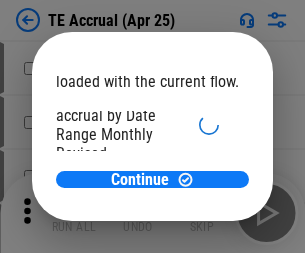 scroll, scrollTop: 119, scrollLeft: 0, axis: vertical 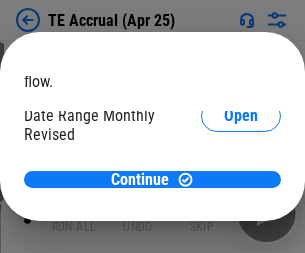 click on "Open" at bounding box center (241, 192) 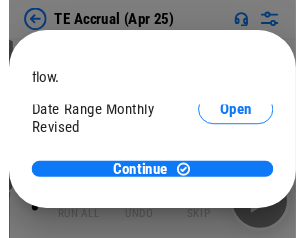 scroll, scrollTop: 93, scrollLeft: 0, axis: vertical 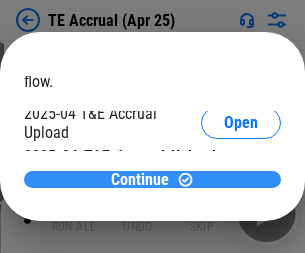 click on "Continue" at bounding box center [140, 180] 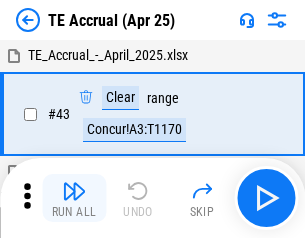 click at bounding box center [74, 191] 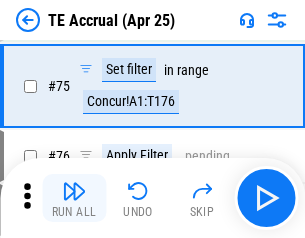 click at bounding box center [74, 191] 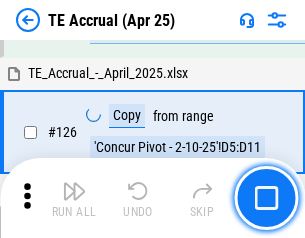 scroll, scrollTop: 3928, scrollLeft: 0, axis: vertical 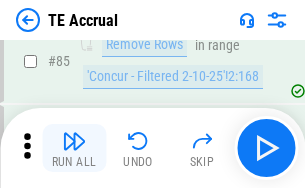 click at bounding box center [74, 141] 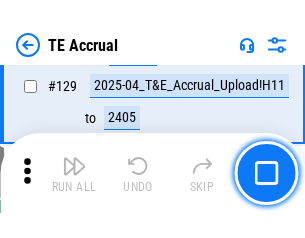 scroll, scrollTop: 4178, scrollLeft: 0, axis: vertical 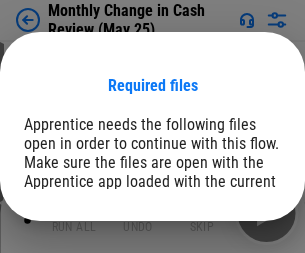 click on "Open" at bounding box center (241, 246) 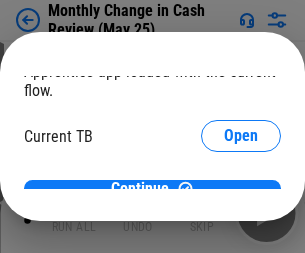 click on "Open" at bounding box center (241, 197) 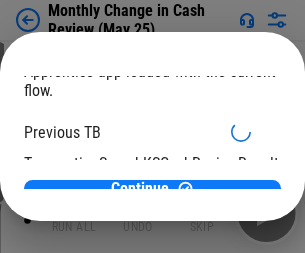 scroll, scrollTop: 65, scrollLeft: 0, axis: vertical 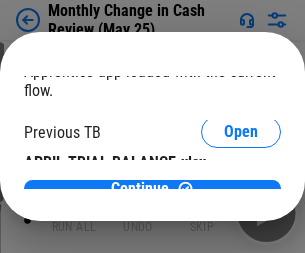 click on "Open" at bounding box center (326, 193) 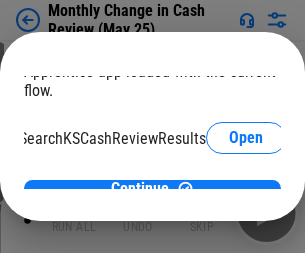 scroll, scrollTop: 126, scrollLeft: 80, axis: both 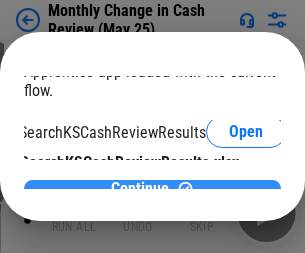 click on "Continue" at bounding box center [140, 189] 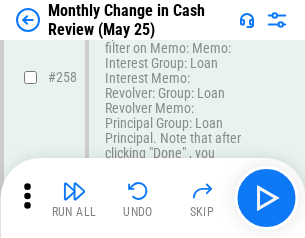 scroll, scrollTop: 5369, scrollLeft: 0, axis: vertical 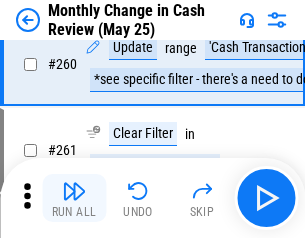 click at bounding box center (74, 191) 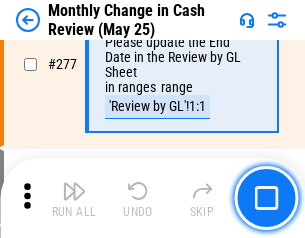 scroll, scrollTop: 6051, scrollLeft: 0, axis: vertical 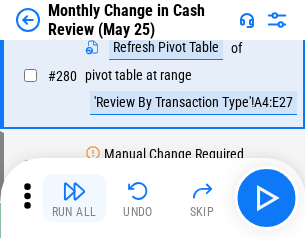 click at bounding box center (74, 191) 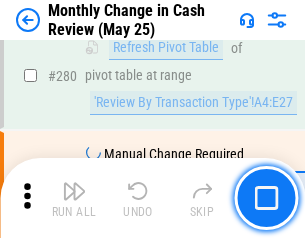 scroll, scrollTop: 6194, scrollLeft: 0, axis: vertical 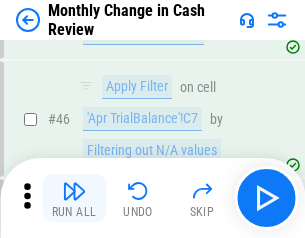 click at bounding box center (74, 191) 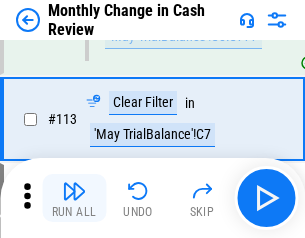 click at bounding box center [74, 191] 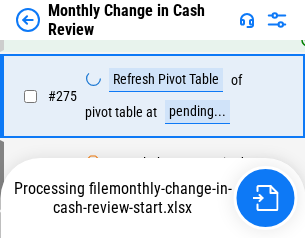 scroll, scrollTop: 6028, scrollLeft: 0, axis: vertical 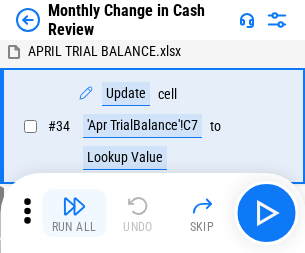 click at bounding box center [74, 206] 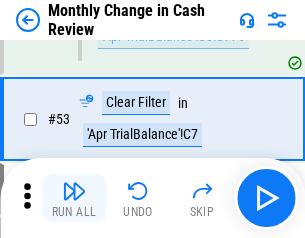 click at bounding box center (74, 191) 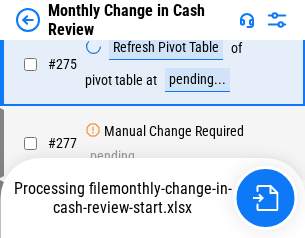 scroll, scrollTop: 6028, scrollLeft: 0, axis: vertical 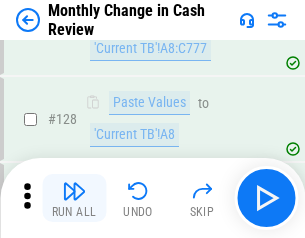 click at bounding box center (74, 191) 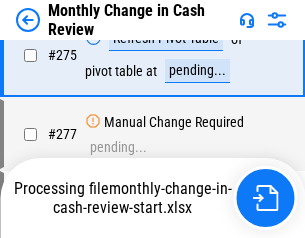 scroll, scrollTop: 6028, scrollLeft: 0, axis: vertical 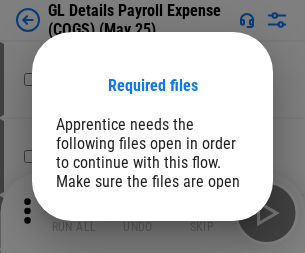click on "Open" at bounding box center [209, 306] 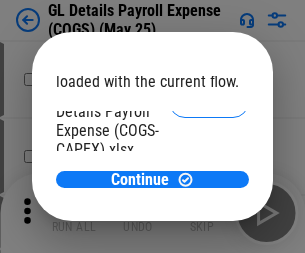 click on "Open" at bounding box center [209, 274] 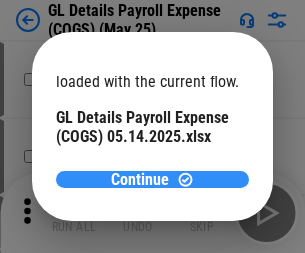 click on "Continue" at bounding box center [140, 180] 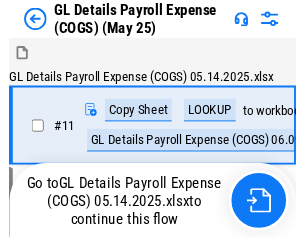 scroll, scrollTop: 15, scrollLeft: 0, axis: vertical 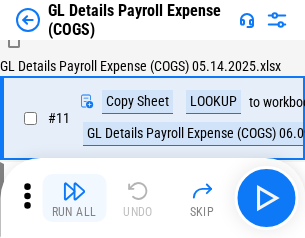 click at bounding box center [74, 191] 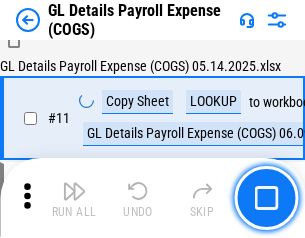 scroll, scrollTop: 101, scrollLeft: 0, axis: vertical 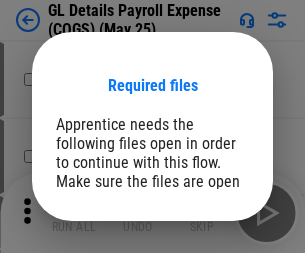 click on "Open" at bounding box center [209, 306] 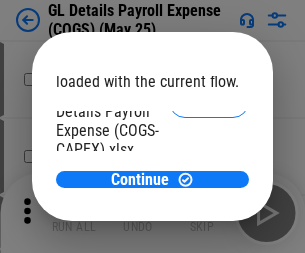 click on "Open" at bounding box center [209, 274] 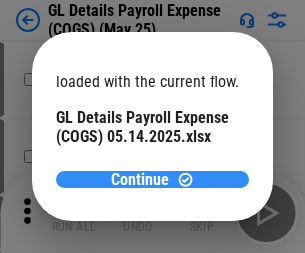 click on "Continue" at bounding box center (140, 180) 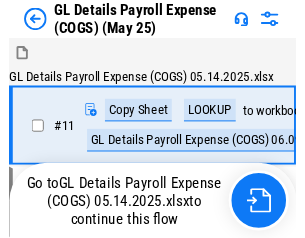 scroll, scrollTop: 15, scrollLeft: 0, axis: vertical 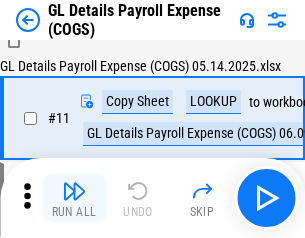 click at bounding box center [74, 191] 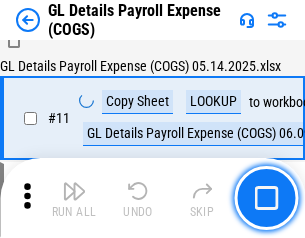 scroll, scrollTop: 101, scrollLeft: 0, axis: vertical 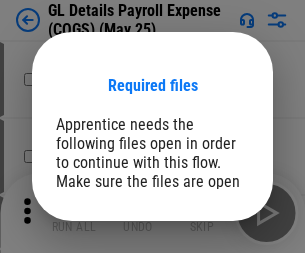 click on "Open" at bounding box center [209, 306] 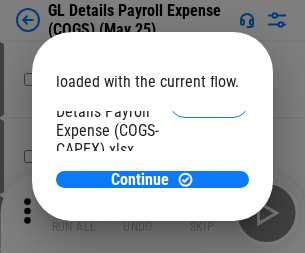click on "Open" at bounding box center (209, 274) 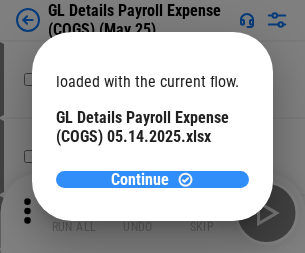 click on "Continue" at bounding box center [140, 180] 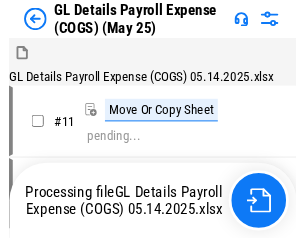 scroll, scrollTop: 15, scrollLeft: 0, axis: vertical 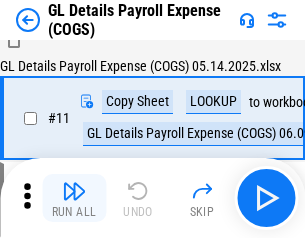 click at bounding box center (74, 191) 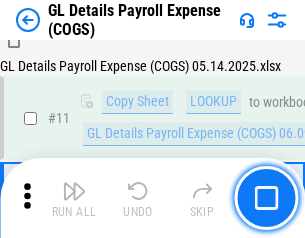 scroll, scrollTop: 101, scrollLeft: 0, axis: vertical 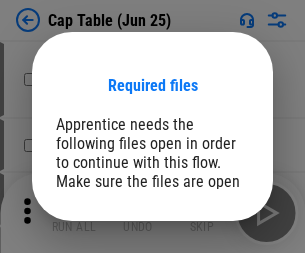 click on "Open" at bounding box center [209, 268] 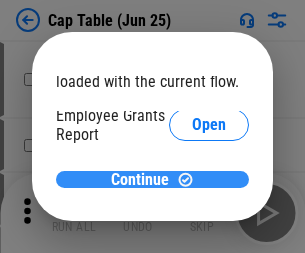click on "Continue" at bounding box center [140, 180] 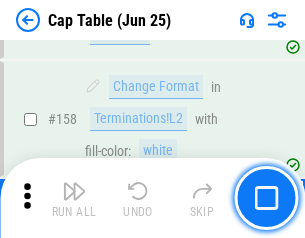 scroll, scrollTop: 5712, scrollLeft: 0, axis: vertical 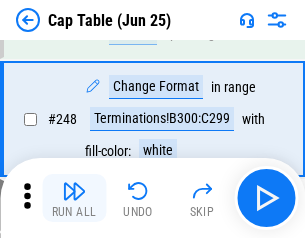 click at bounding box center [74, 191] 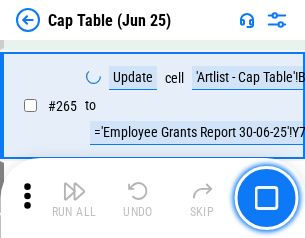 scroll, scrollTop: 9428, scrollLeft: 0, axis: vertical 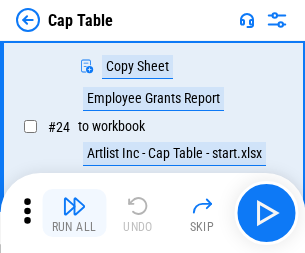 click at bounding box center [74, 206] 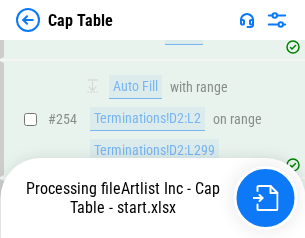 scroll, scrollTop: 8826, scrollLeft: 0, axis: vertical 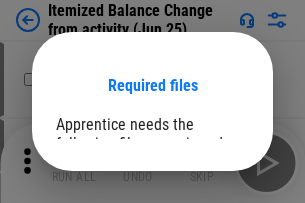 click on "Open" at bounding box center [209, 278] 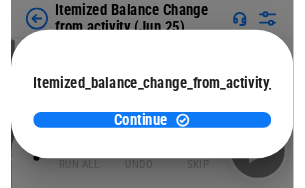 scroll, scrollTop: 146, scrollLeft: 0, axis: vertical 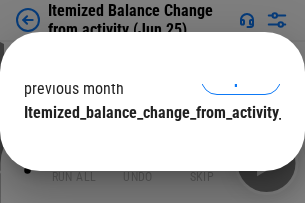 click on "Continue" at bounding box center [140, 153] 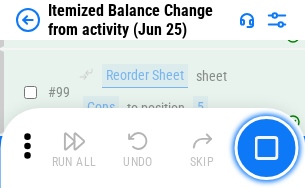 scroll, scrollTop: 3258, scrollLeft: 0, axis: vertical 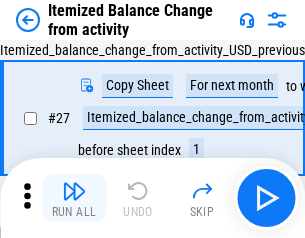 click at bounding box center [74, 191] 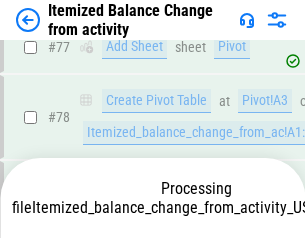 scroll, scrollTop: 2637, scrollLeft: 0, axis: vertical 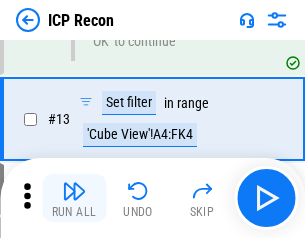 click at bounding box center (74, 191) 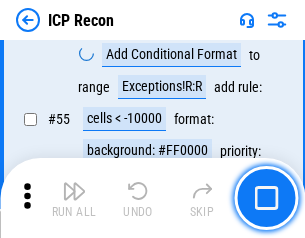 scroll, scrollTop: 1743, scrollLeft: 0, axis: vertical 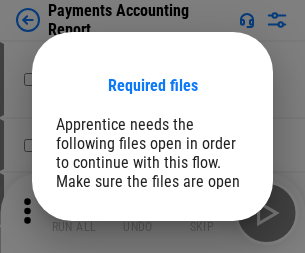 click on "Open" at bounding box center [209, 265] 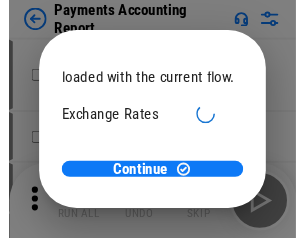 scroll, scrollTop: 119, scrollLeft: 0, axis: vertical 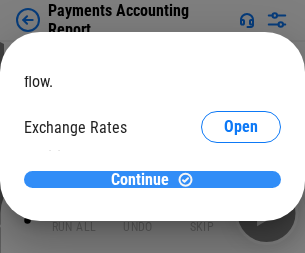 click on "Continue" at bounding box center (140, 180) 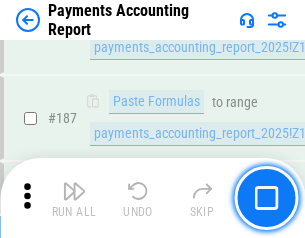 scroll, scrollTop: 5926, scrollLeft: 0, axis: vertical 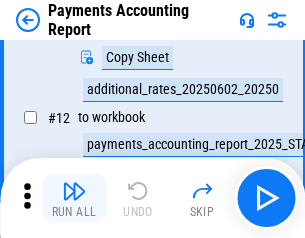 click at bounding box center [74, 191] 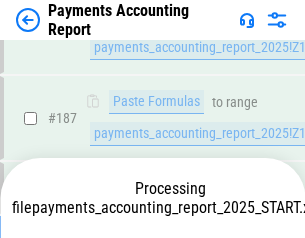scroll, scrollTop: 5926, scrollLeft: 0, axis: vertical 